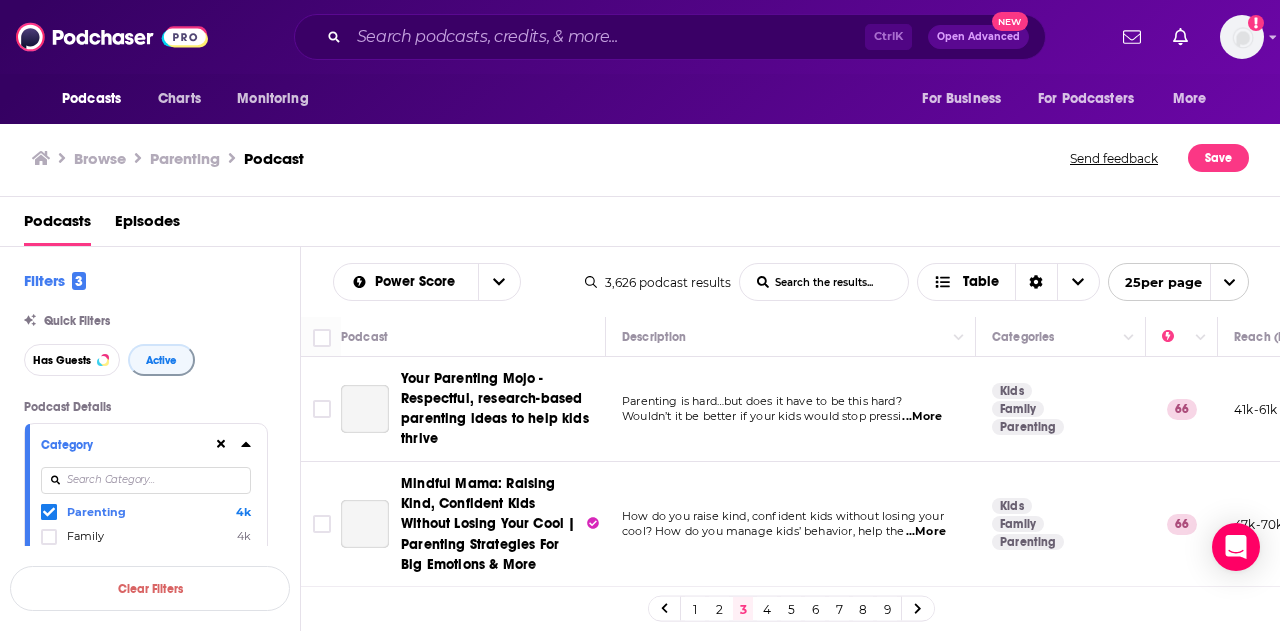 scroll, scrollTop: 0, scrollLeft: 0, axis: both 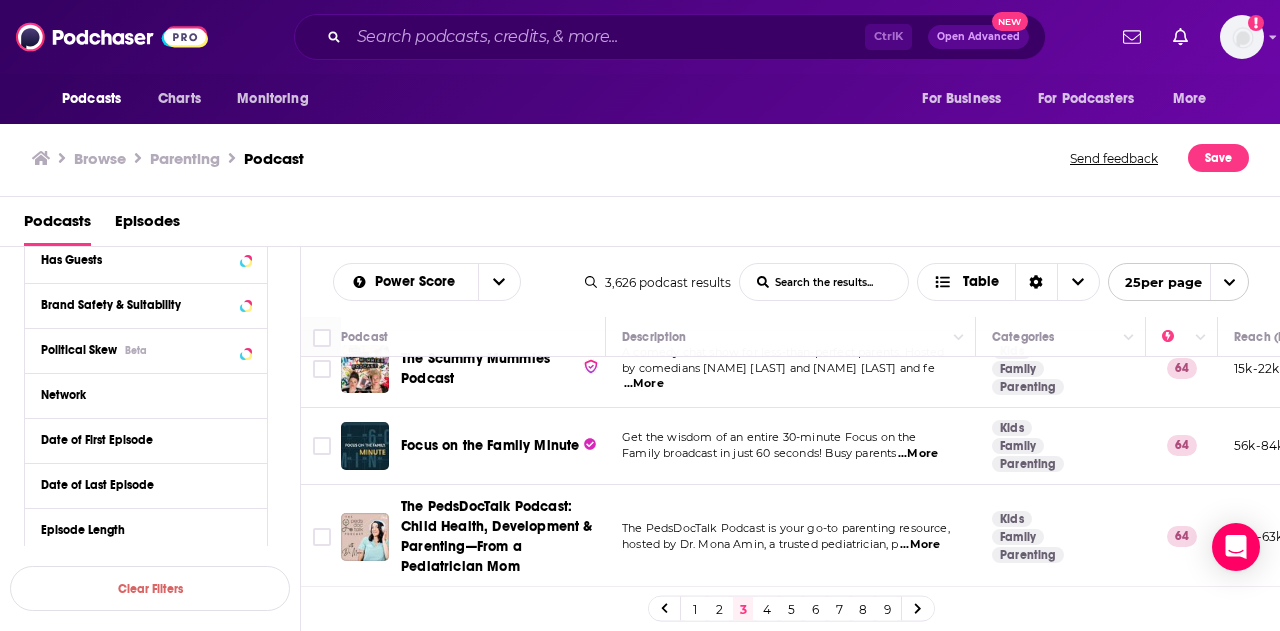 click on "4" at bounding box center (767, 609) 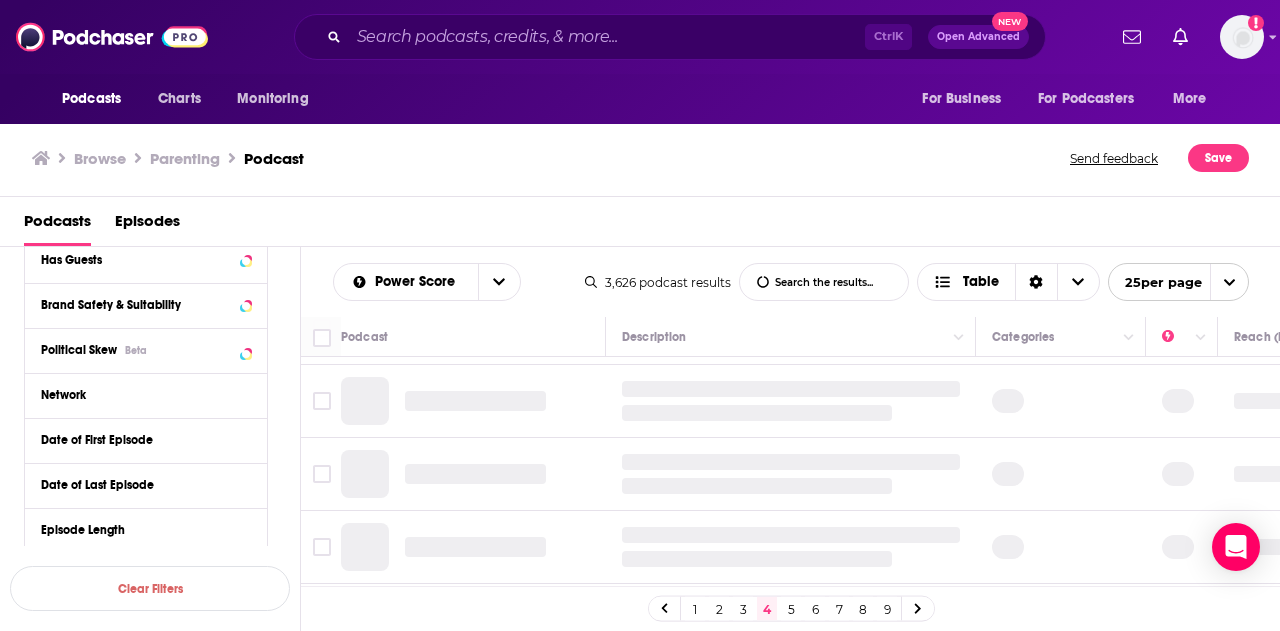 scroll, scrollTop: 16, scrollLeft: 0, axis: vertical 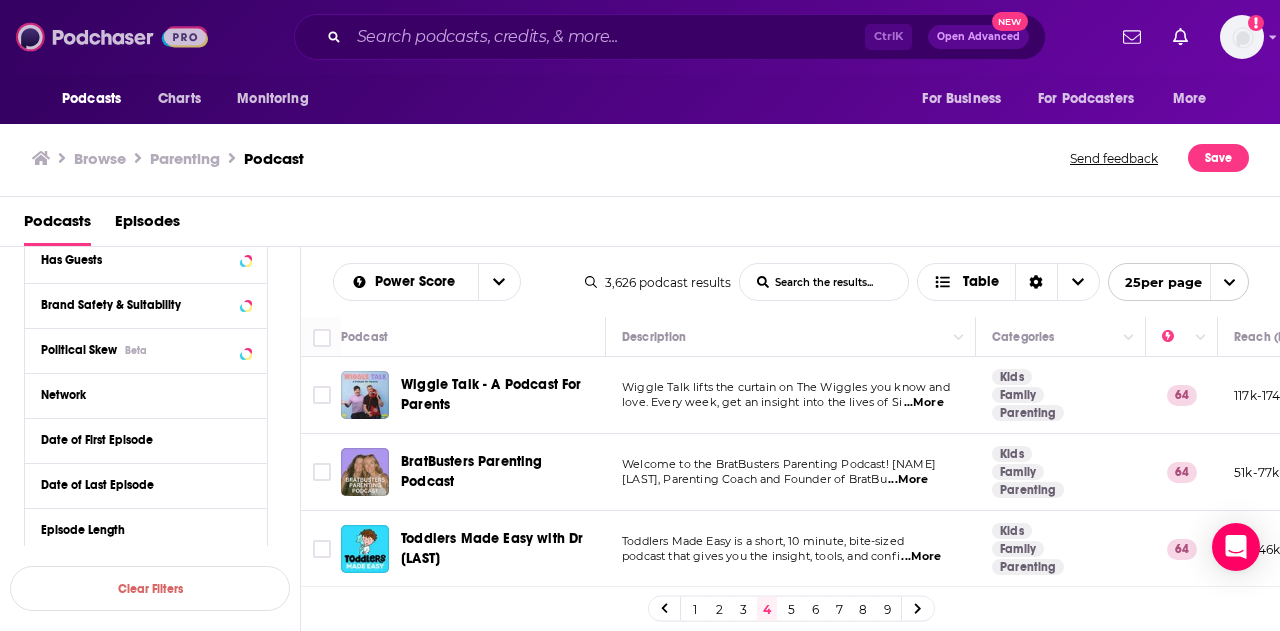 click at bounding box center [112, 37] 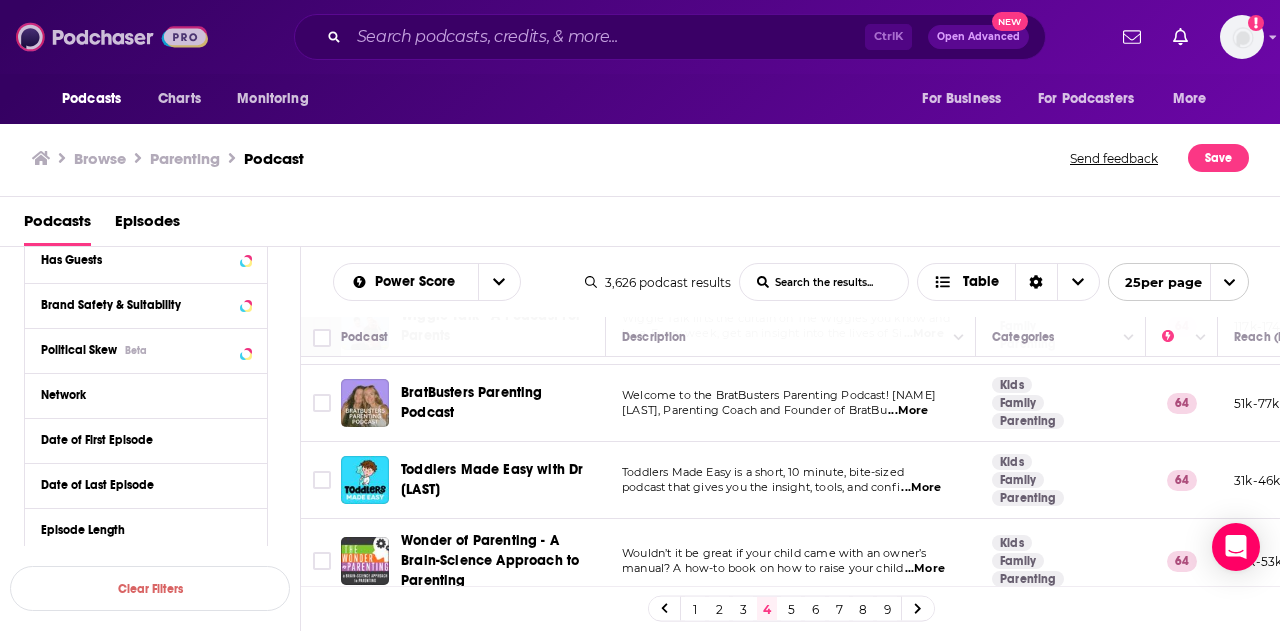 scroll, scrollTop: 64, scrollLeft: 0, axis: vertical 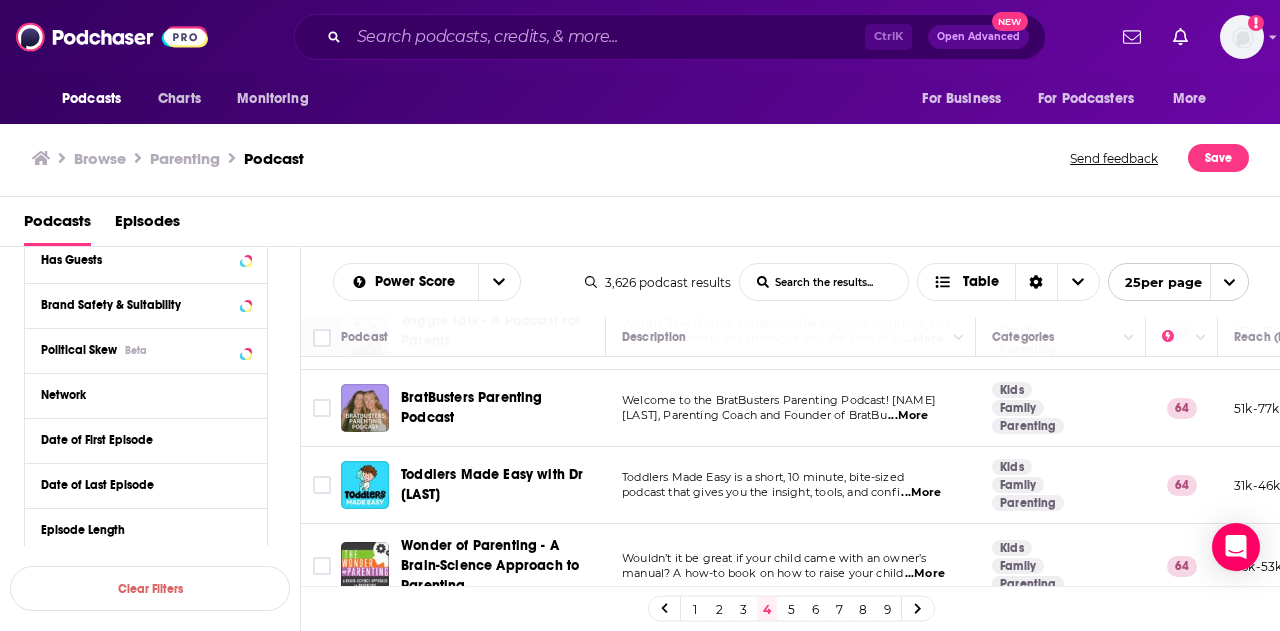 click on "Podcasts Episodes" at bounding box center (640, 222) 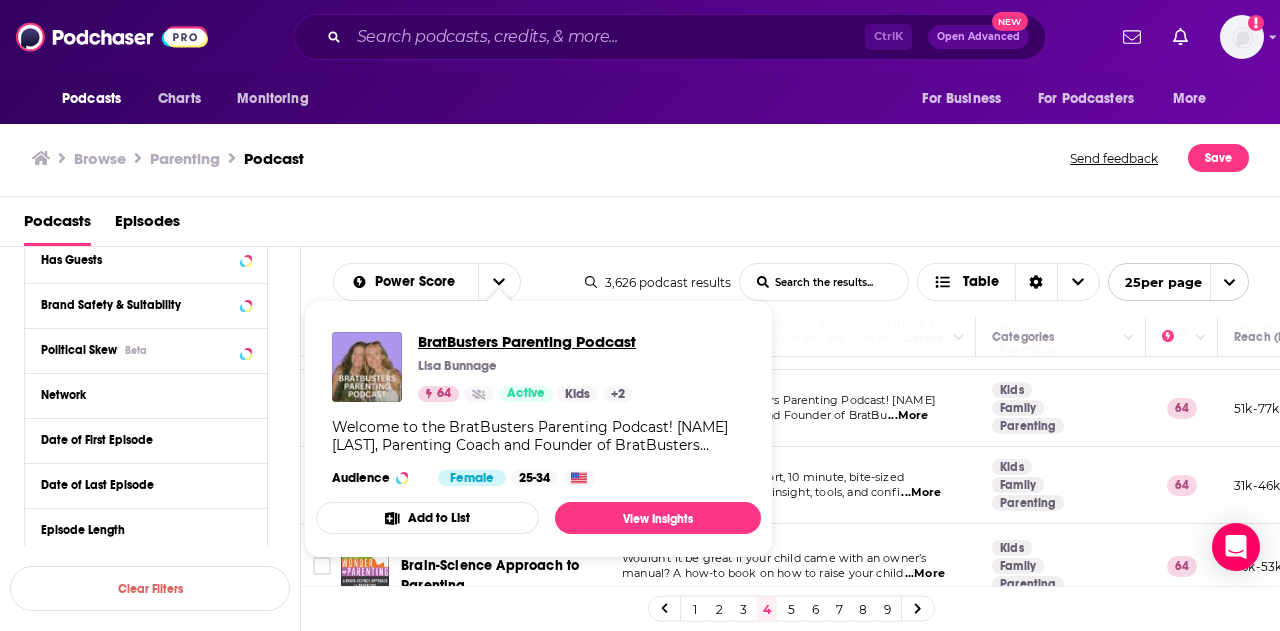 click on "BratBusters Parenting Podcast" at bounding box center (527, 341) 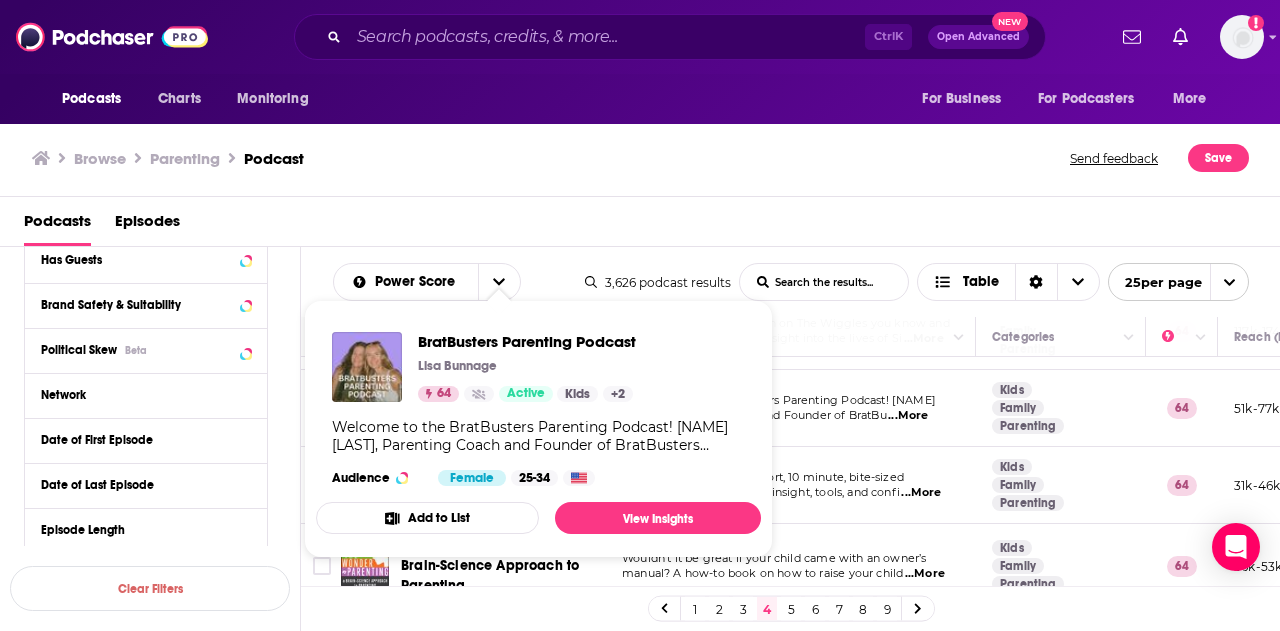 click on "Podcasts Episodes" at bounding box center [640, 222] 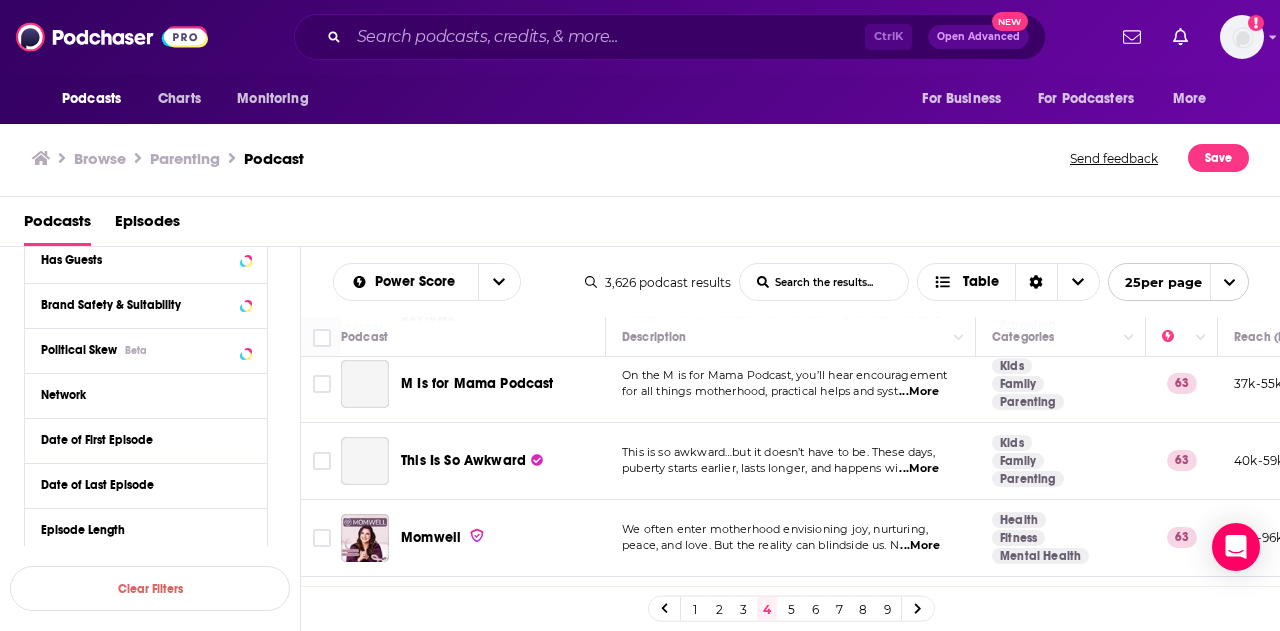 scroll, scrollTop: 1285, scrollLeft: 0, axis: vertical 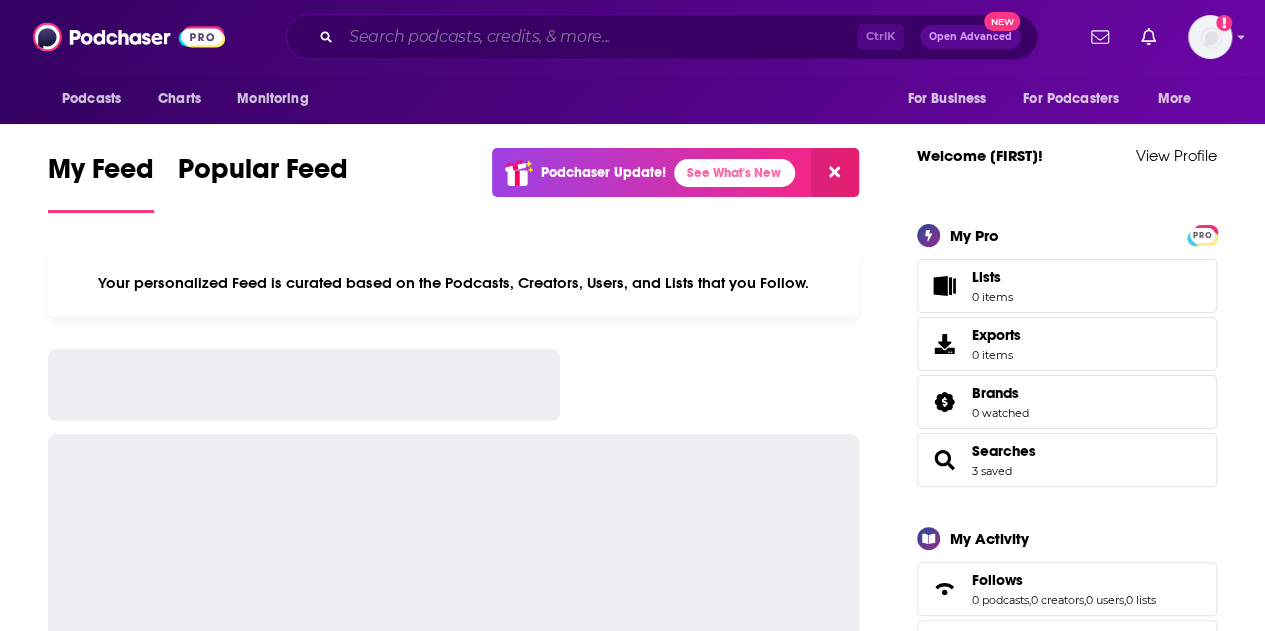 click at bounding box center (599, 37) 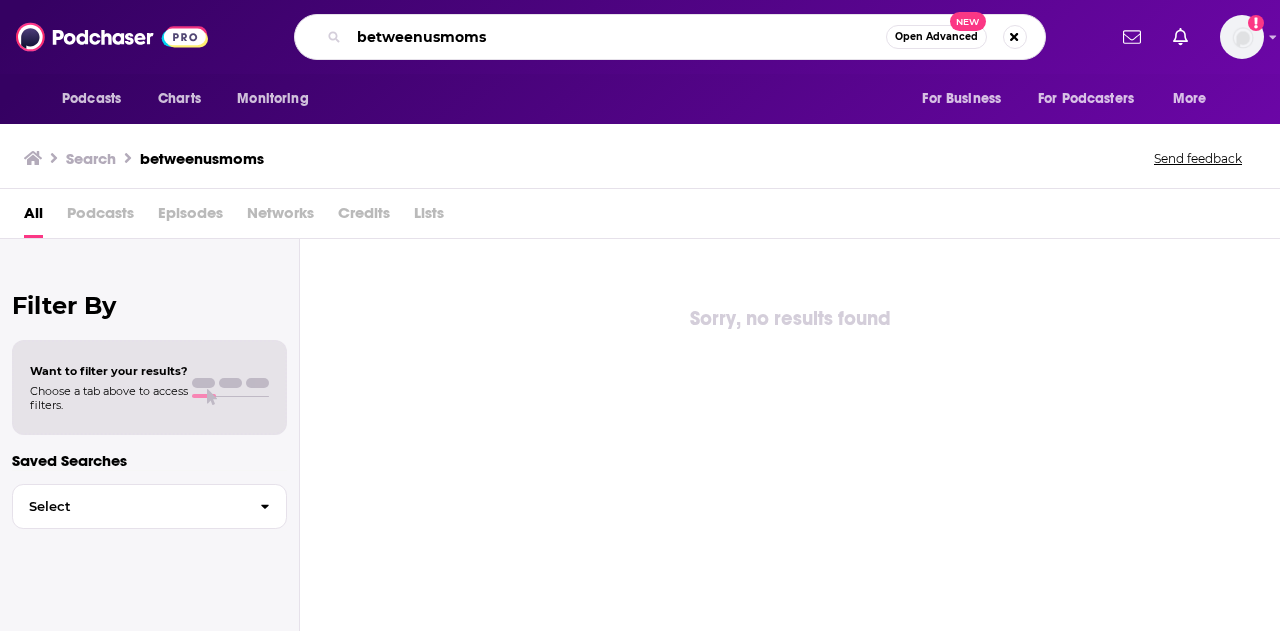 drag, startPoint x: 490, startPoint y: 35, endPoint x: 423, endPoint y: 29, distance: 67.26812 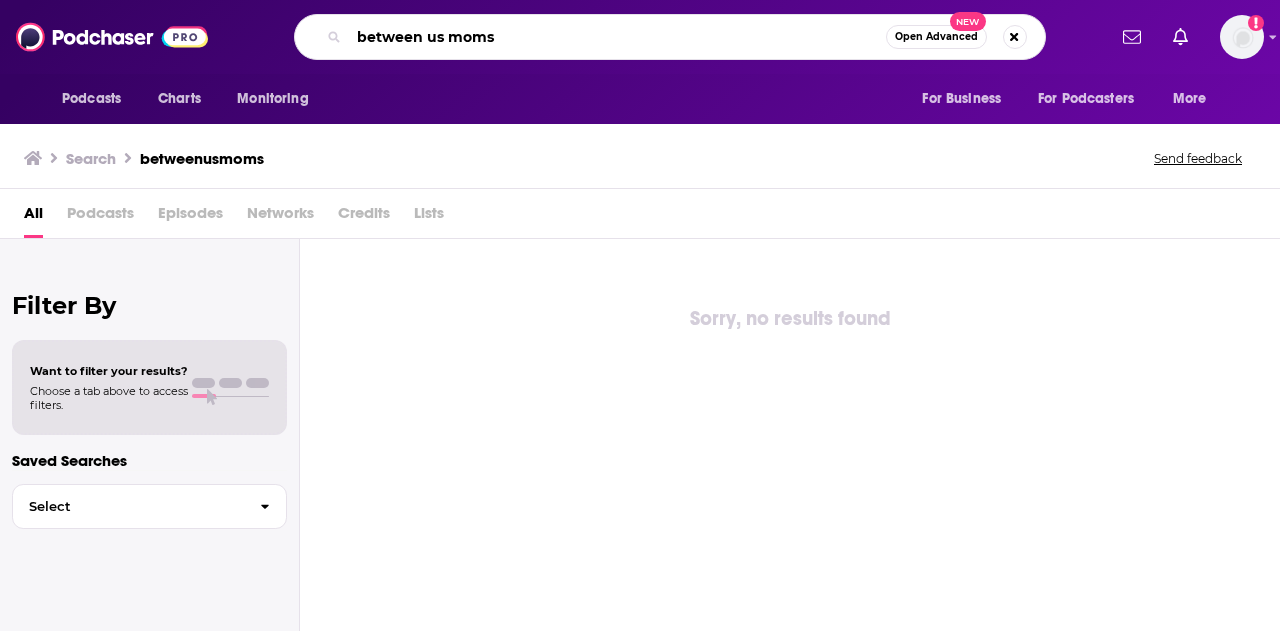 type on "between us moms" 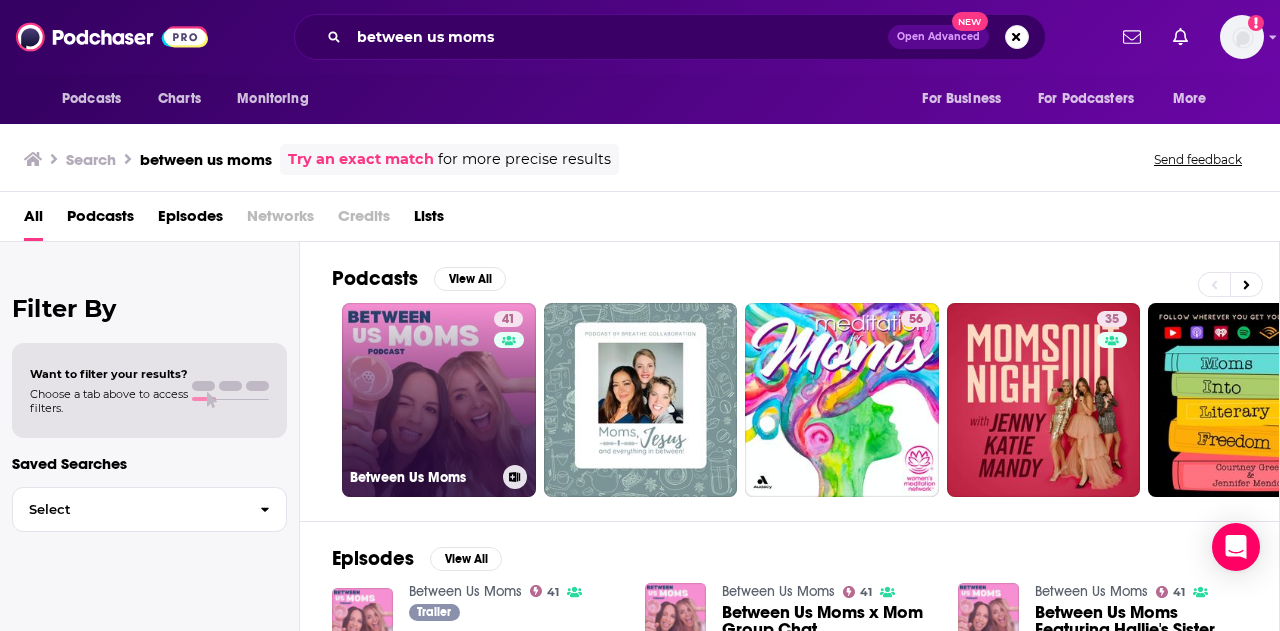 click on "41 Between Us Moms" at bounding box center [439, 400] 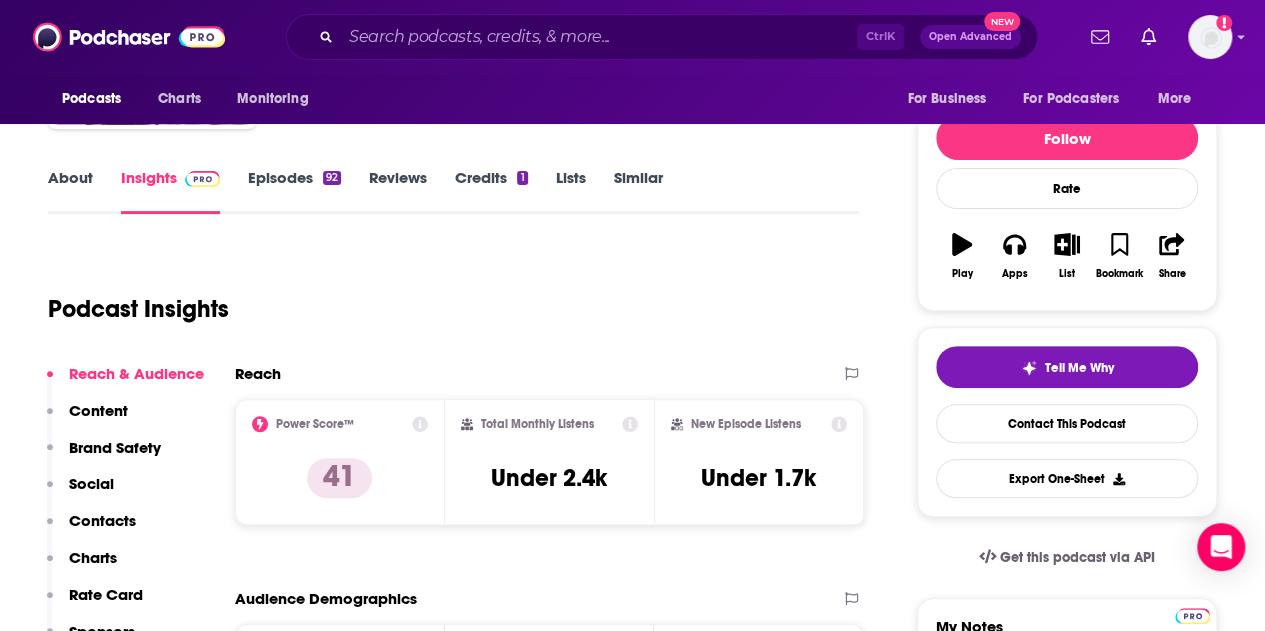 scroll, scrollTop: 211, scrollLeft: 0, axis: vertical 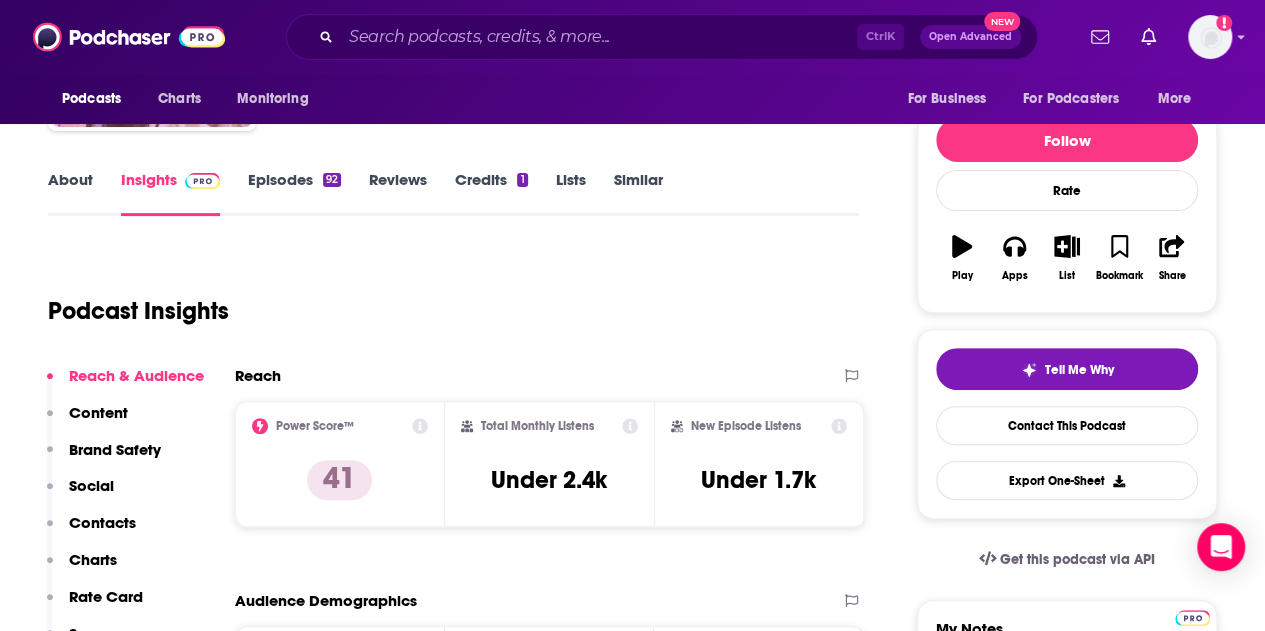 click on "About Insights Episodes 92 Reviews Credits 1 Lists Similar Podcast Insights Reach & Audience Content Brand Safety Social Contacts Charts Rate Card Sponsors Details Similar Contact Podcast Open Website  Reach Power Score™ 41 Total Monthly Listens Under 2.4k New Episode Listens Under 1.7k Export One-Sheet Audience Demographics Gender Female Age 32 yo Parental Status Parents Countries 1 United States 2 Canada 3 United Kingdom 4 Australia Education Level Mostly  Higher Education Content Political Skew Neutral/Mixed Brand Safety & Suitability Information about brand safety is not yet available. Socials This podcast does not have social handles yet. Contacts   RSS   Podcast Email Katie Krause Mork and Hallie Stephens Drake BetweenUsMomsPodcast@gmail.com BetweenUsMomsPodcast@gmail.com That's all there is! Charts All Charts All Categories All Countries 98 Parenting   Kenya Apple Show History 101 Parenting   Morocco Apple Show History 170 Parenting   Czech Republic Apple Show History Estimated Rate Card Placement ." at bounding box center (632, 5205) 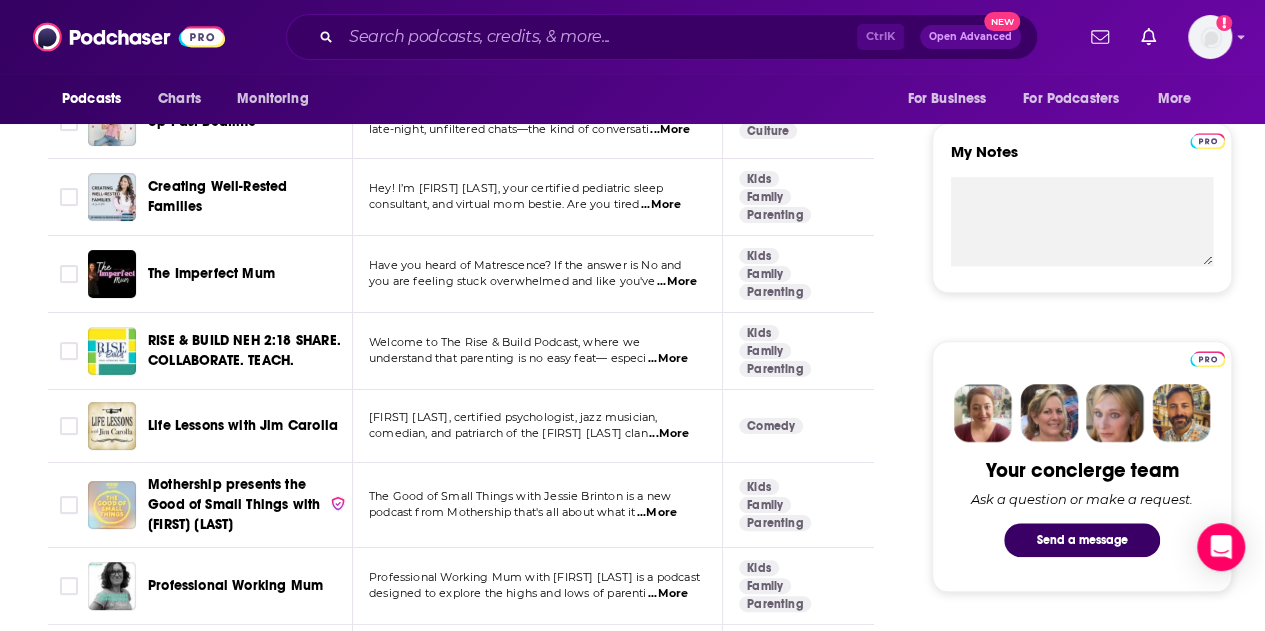 scroll, scrollTop: 694, scrollLeft: 0, axis: vertical 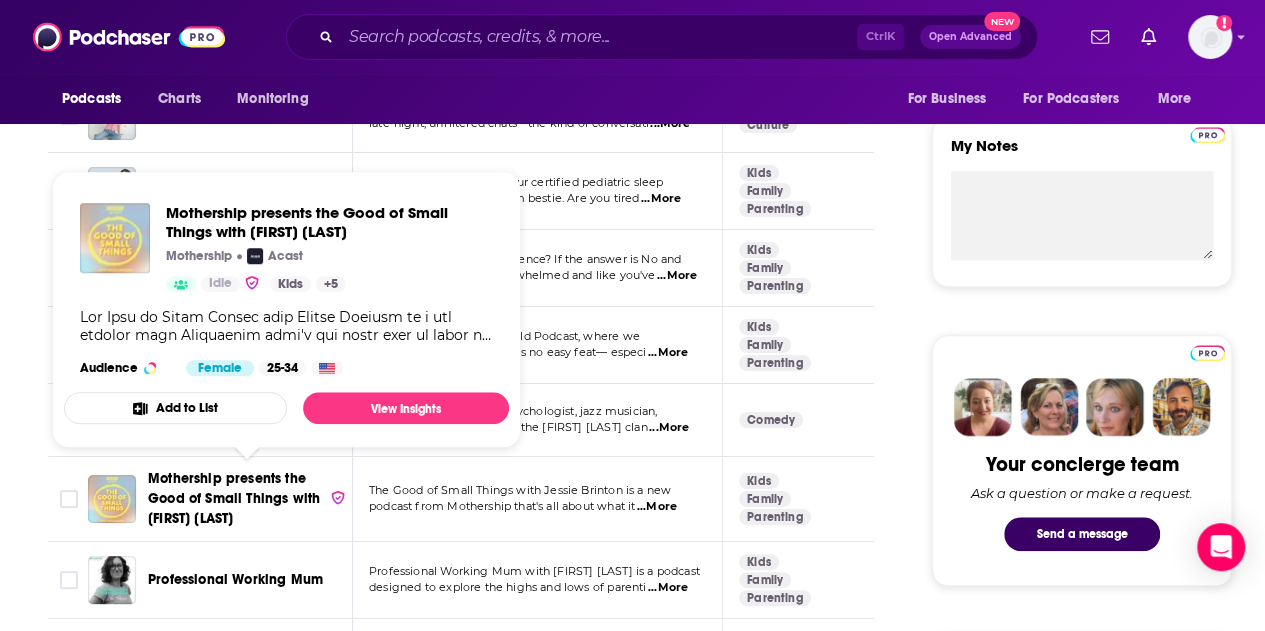 click on "Mothership presents the Good of Small Things with Jessie Brinton" at bounding box center [234, 498] 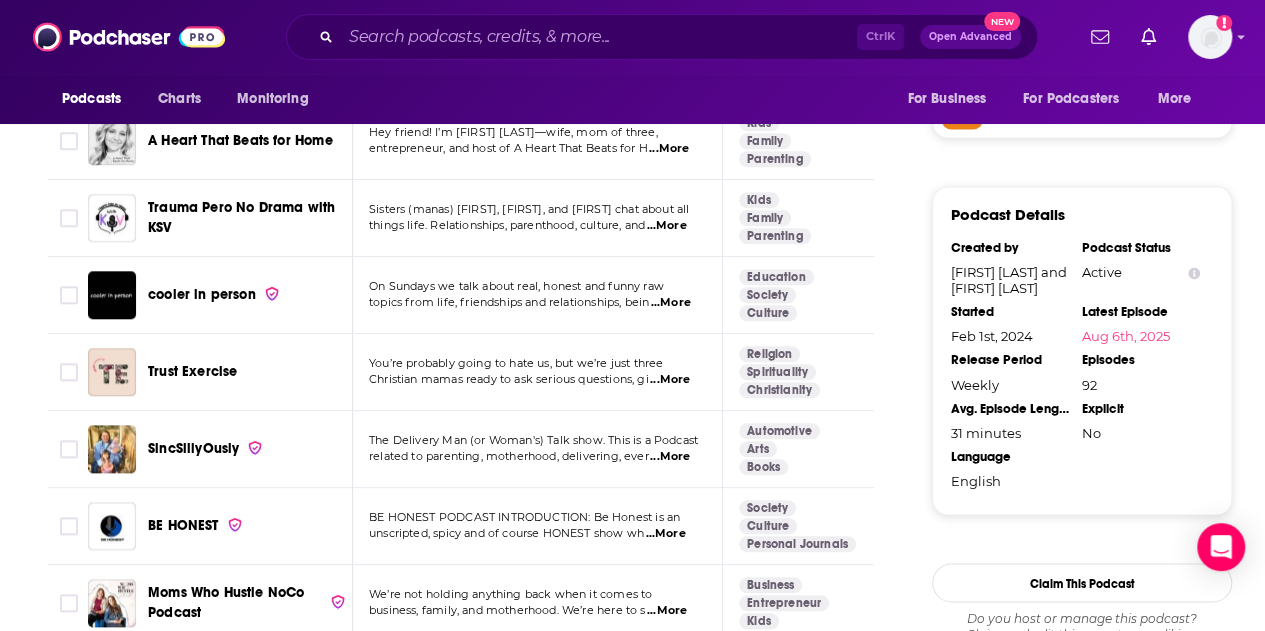 scroll, scrollTop: 1772, scrollLeft: 0, axis: vertical 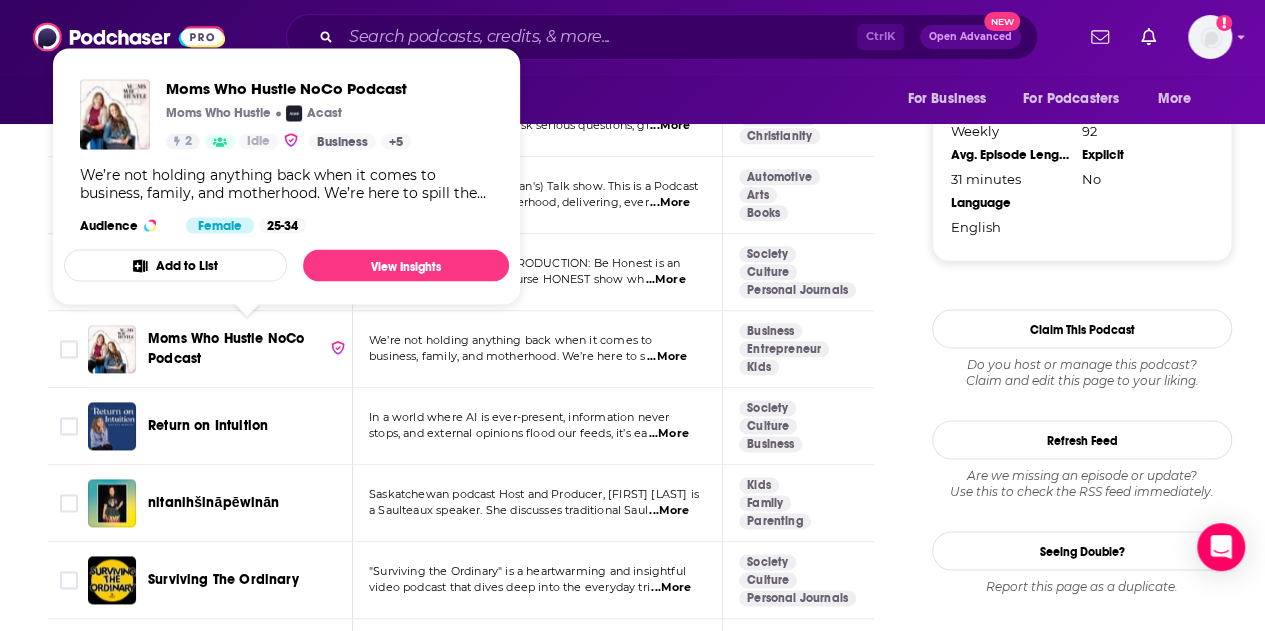 click on "Moms Who Hustle NoCo Podcast" at bounding box center (226, 348) 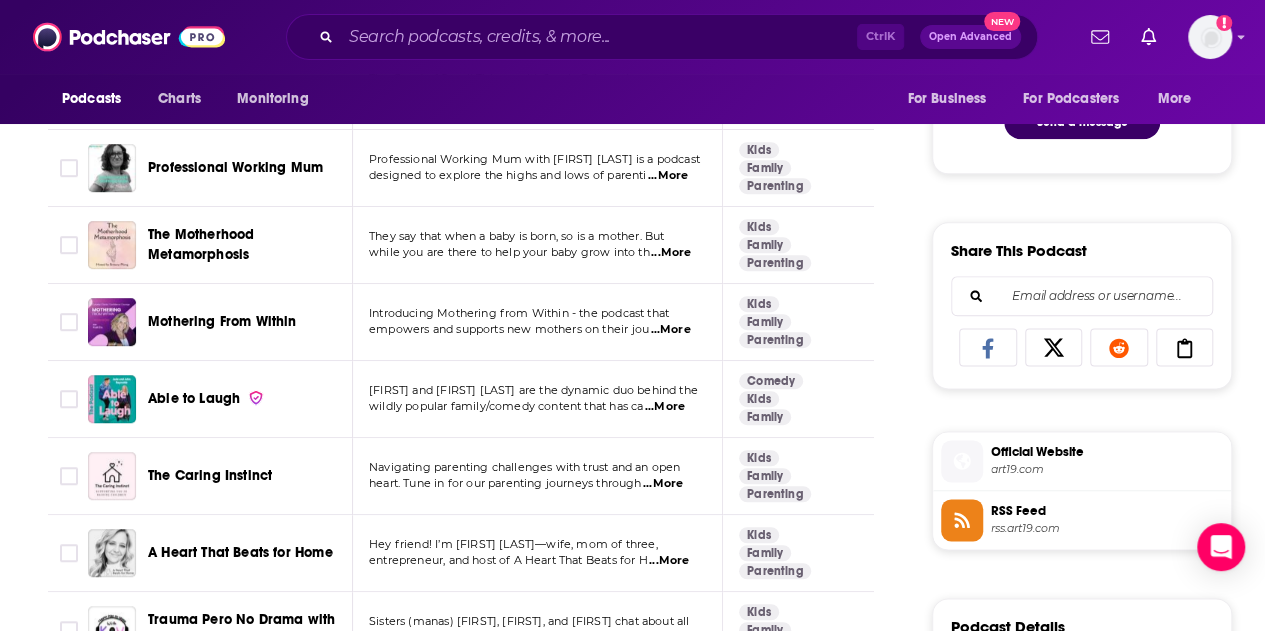 scroll, scrollTop: 958, scrollLeft: 0, axis: vertical 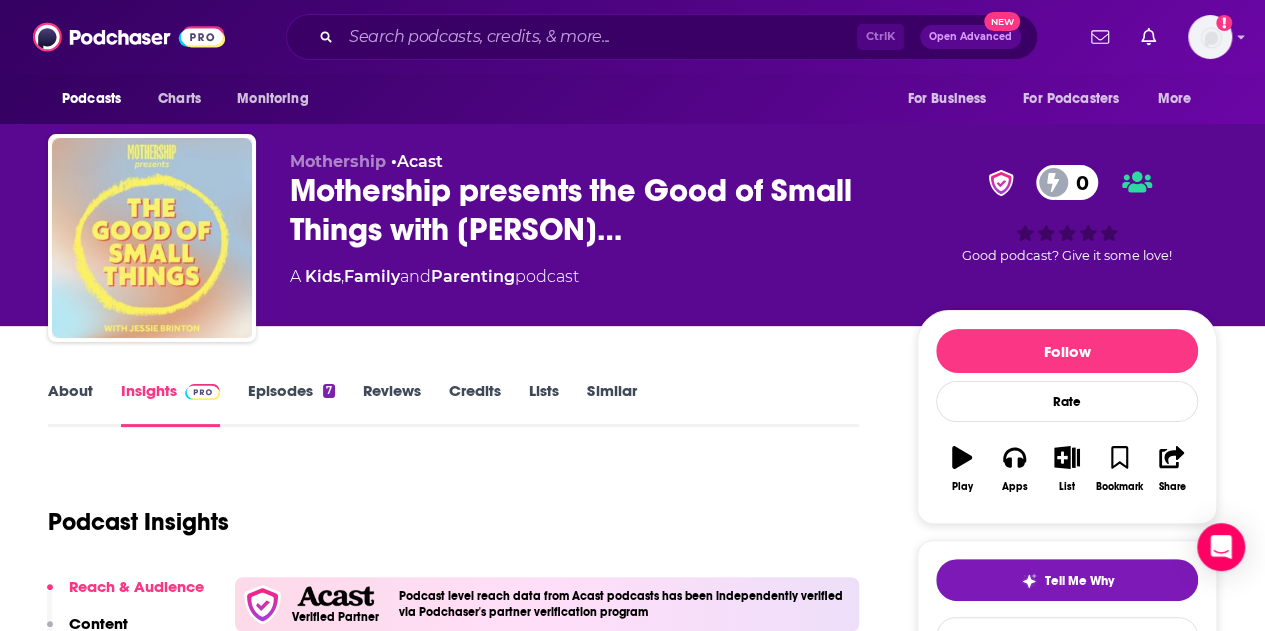 click on "Episodes 7" at bounding box center [291, 404] 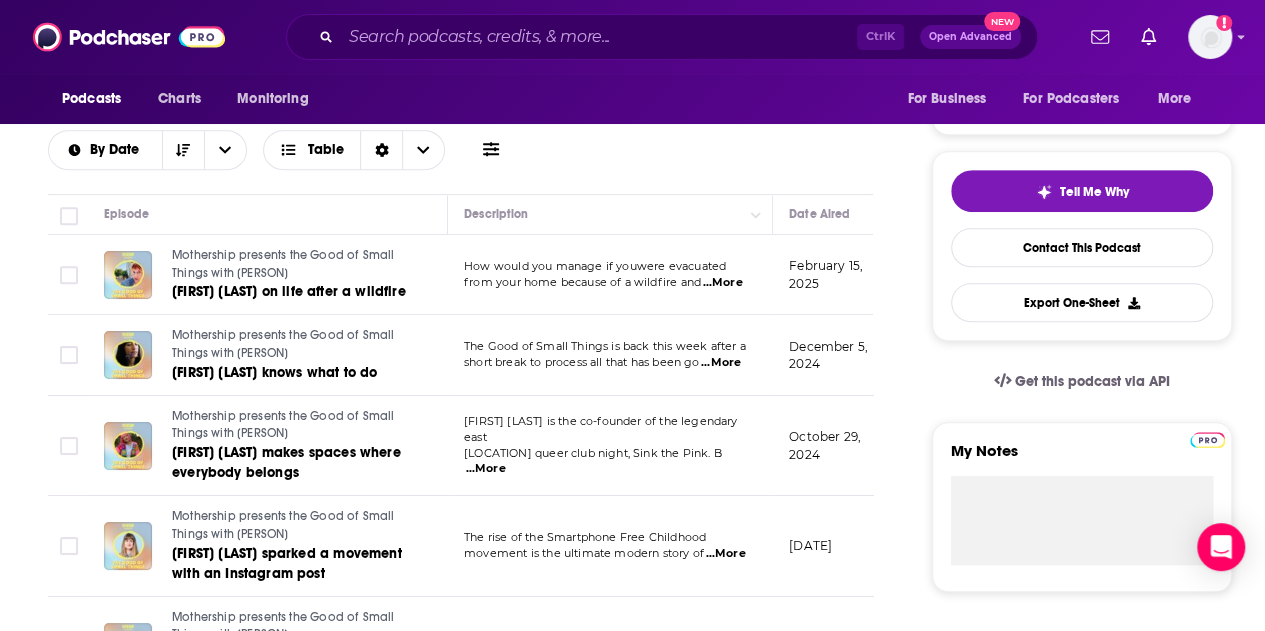scroll, scrollTop: 386, scrollLeft: 0, axis: vertical 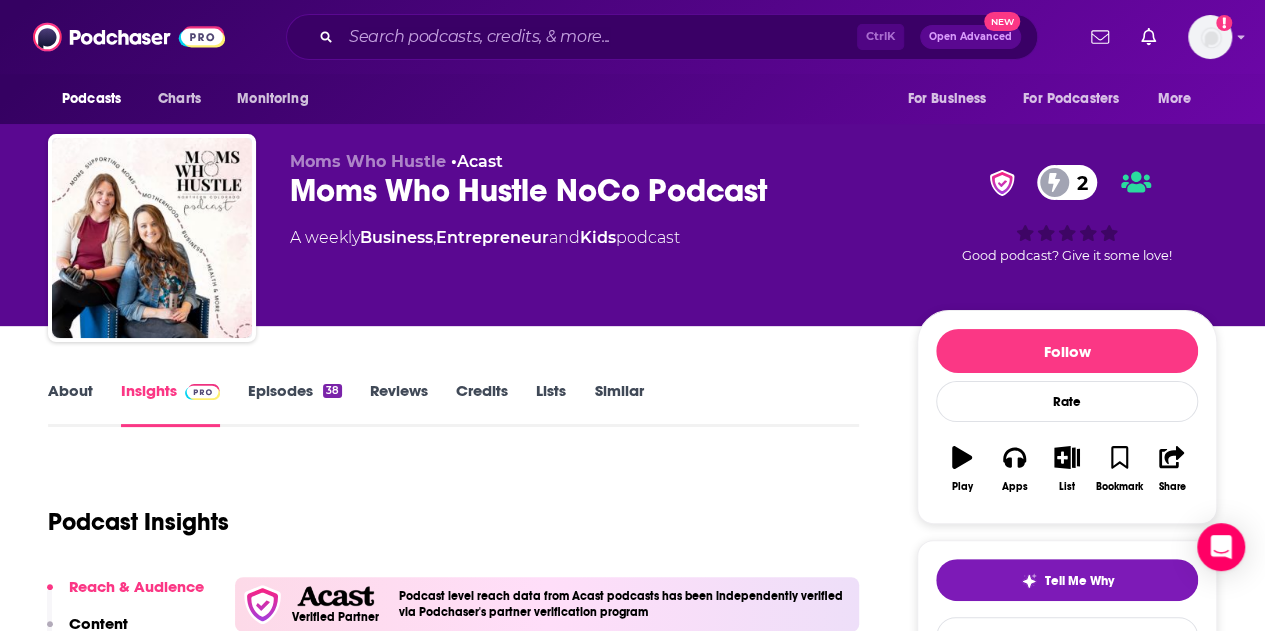click on "Episodes 38" at bounding box center (295, 404) 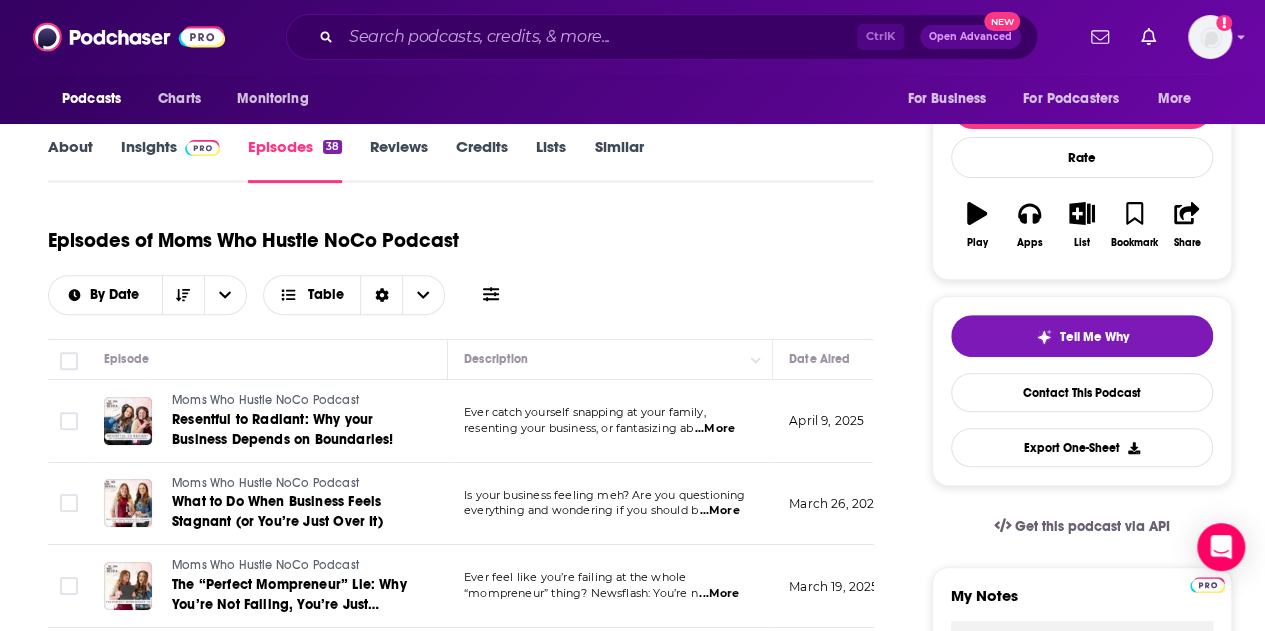 scroll, scrollTop: 399, scrollLeft: 0, axis: vertical 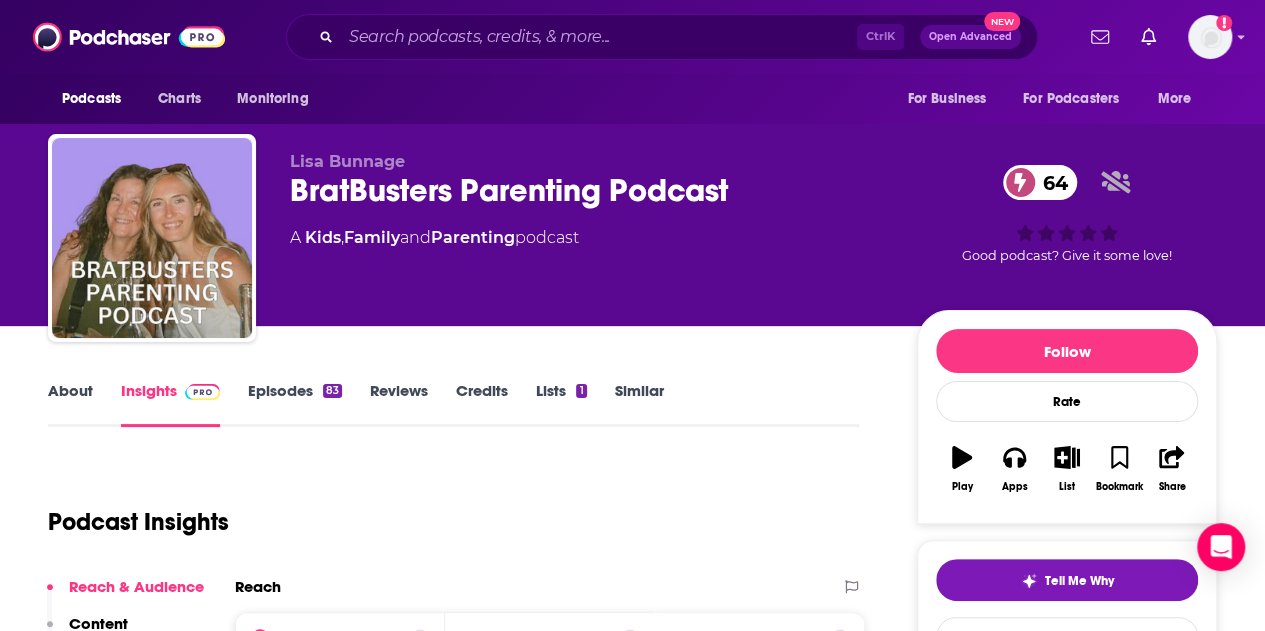 click on "Episodes 83" at bounding box center [295, 404] 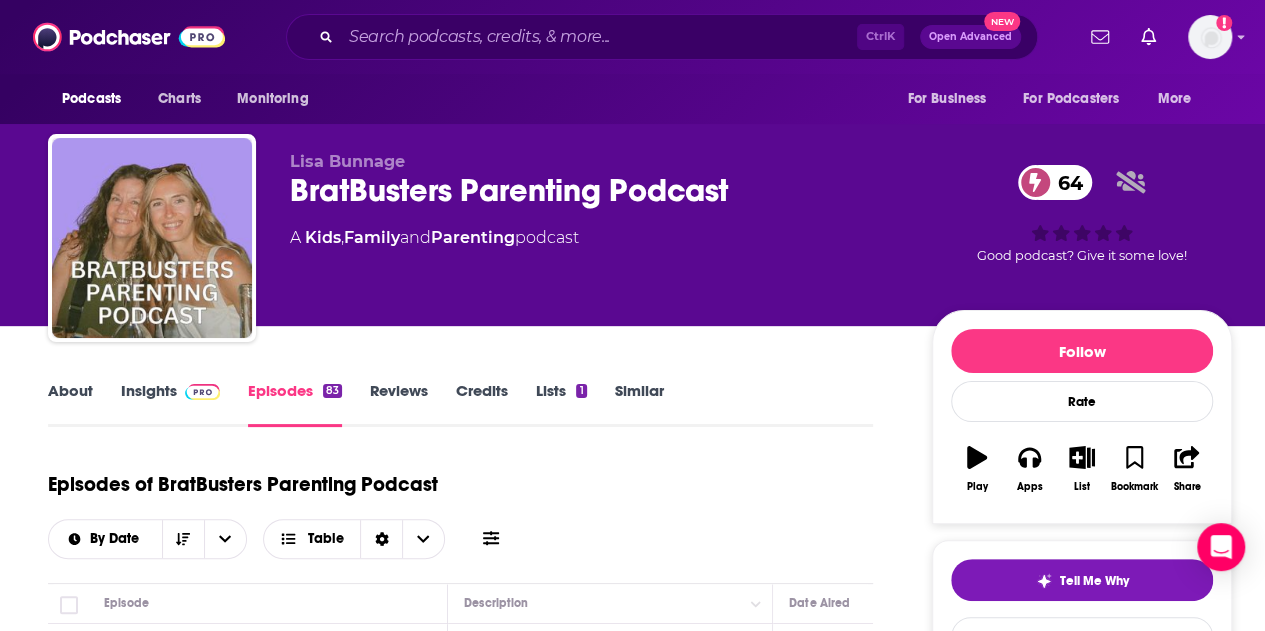 scroll, scrollTop: 442, scrollLeft: 0, axis: vertical 